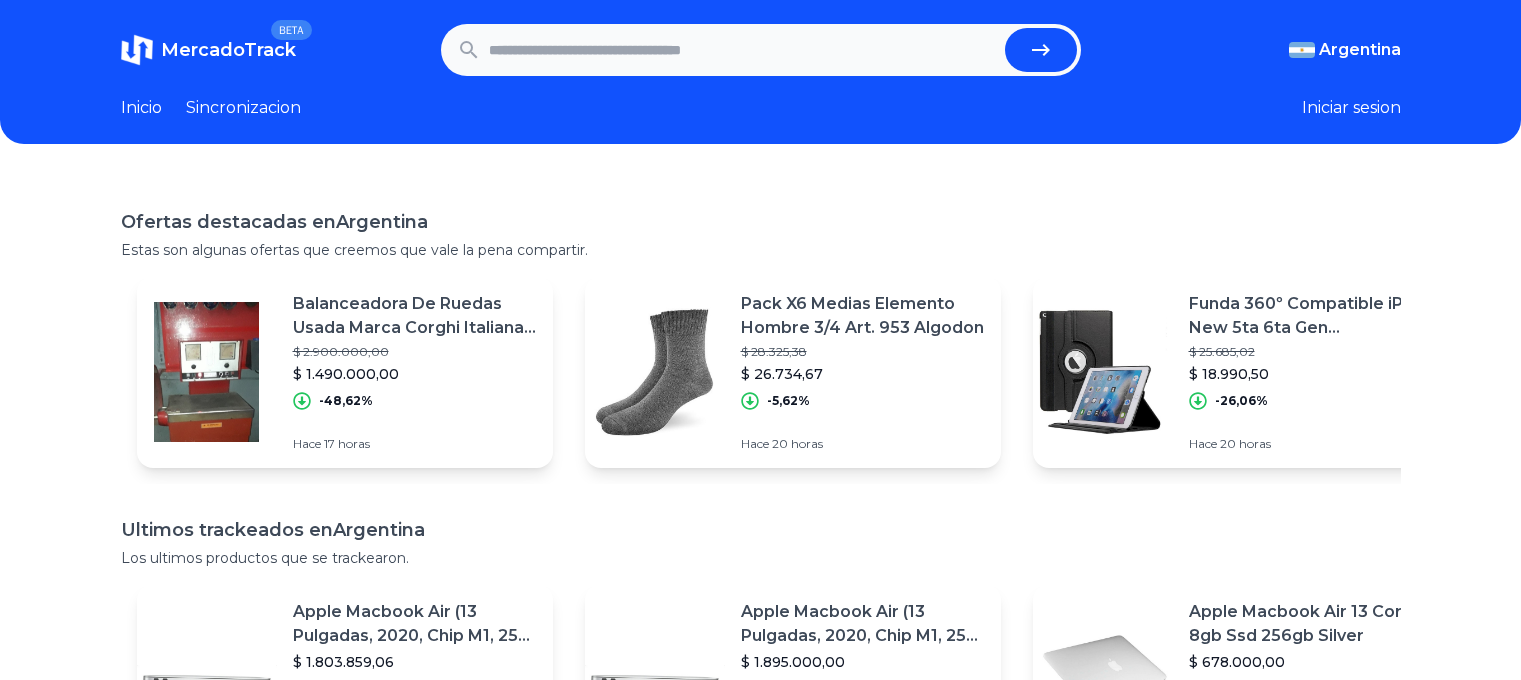 scroll, scrollTop: 0, scrollLeft: 0, axis: both 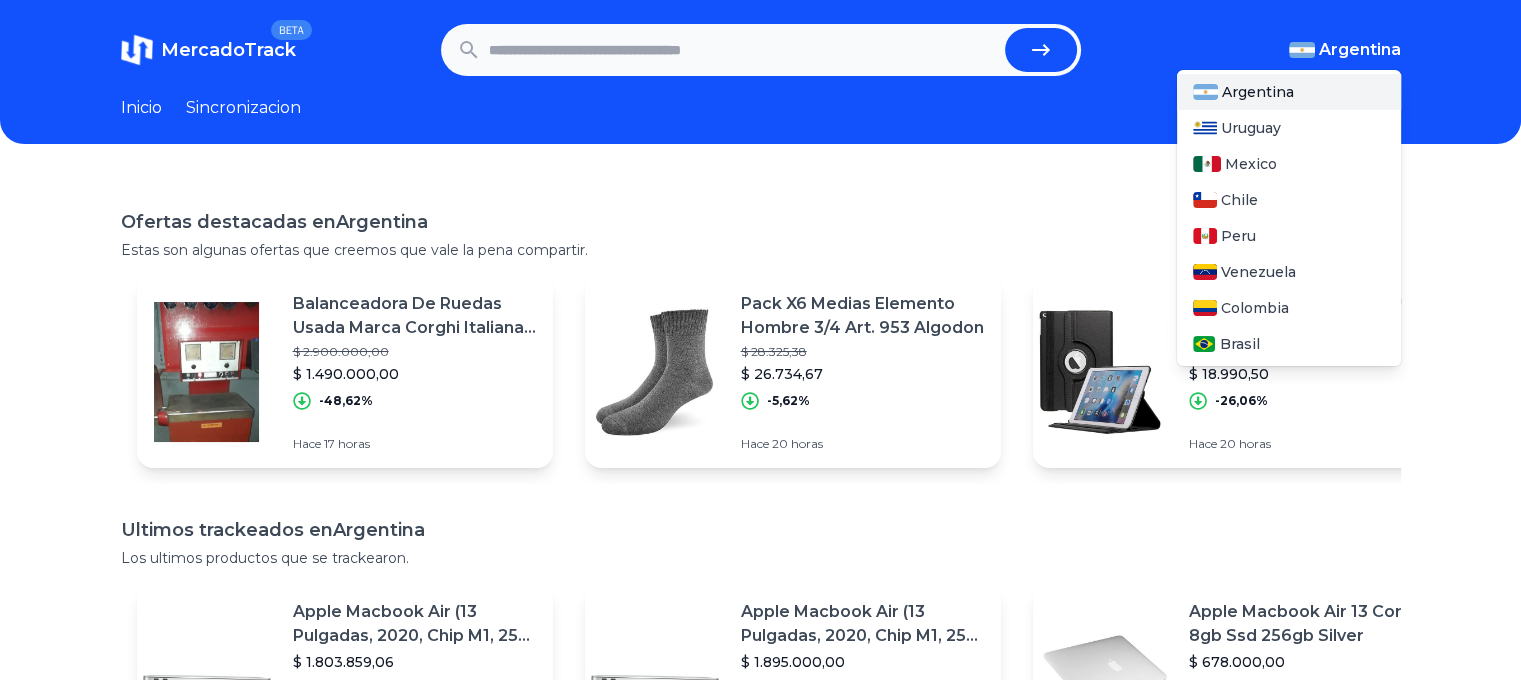 click on "Argentina" at bounding box center (1360, 50) 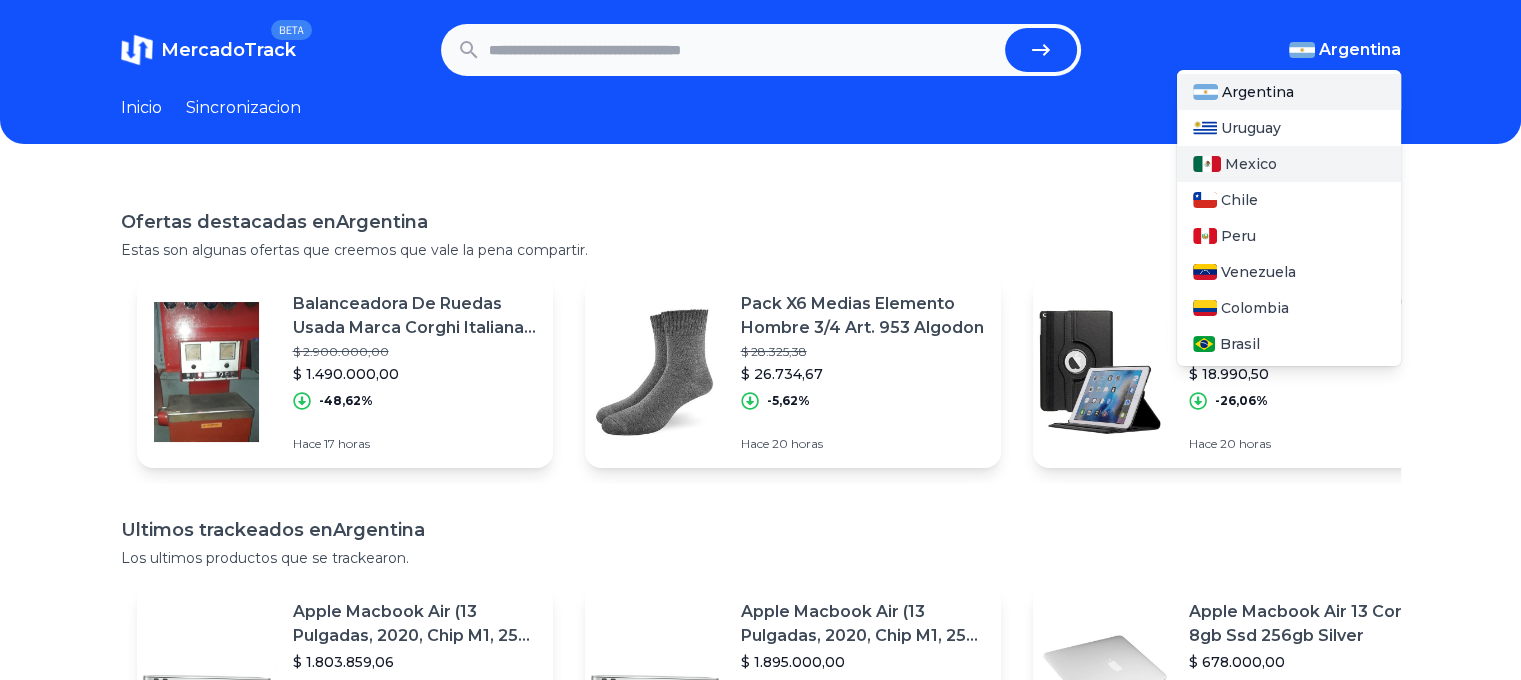 click on "Mexico" at bounding box center [1251, 164] 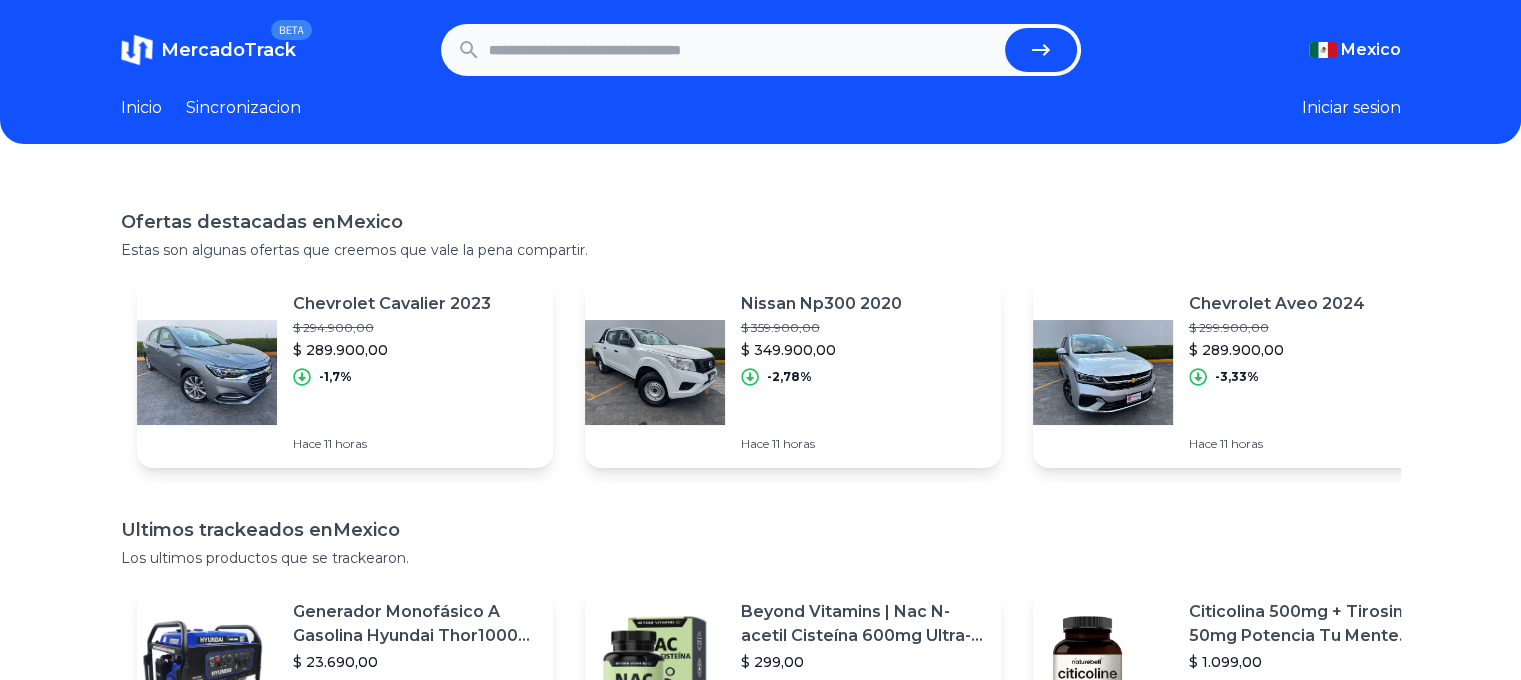 click at bounding box center [743, 50] 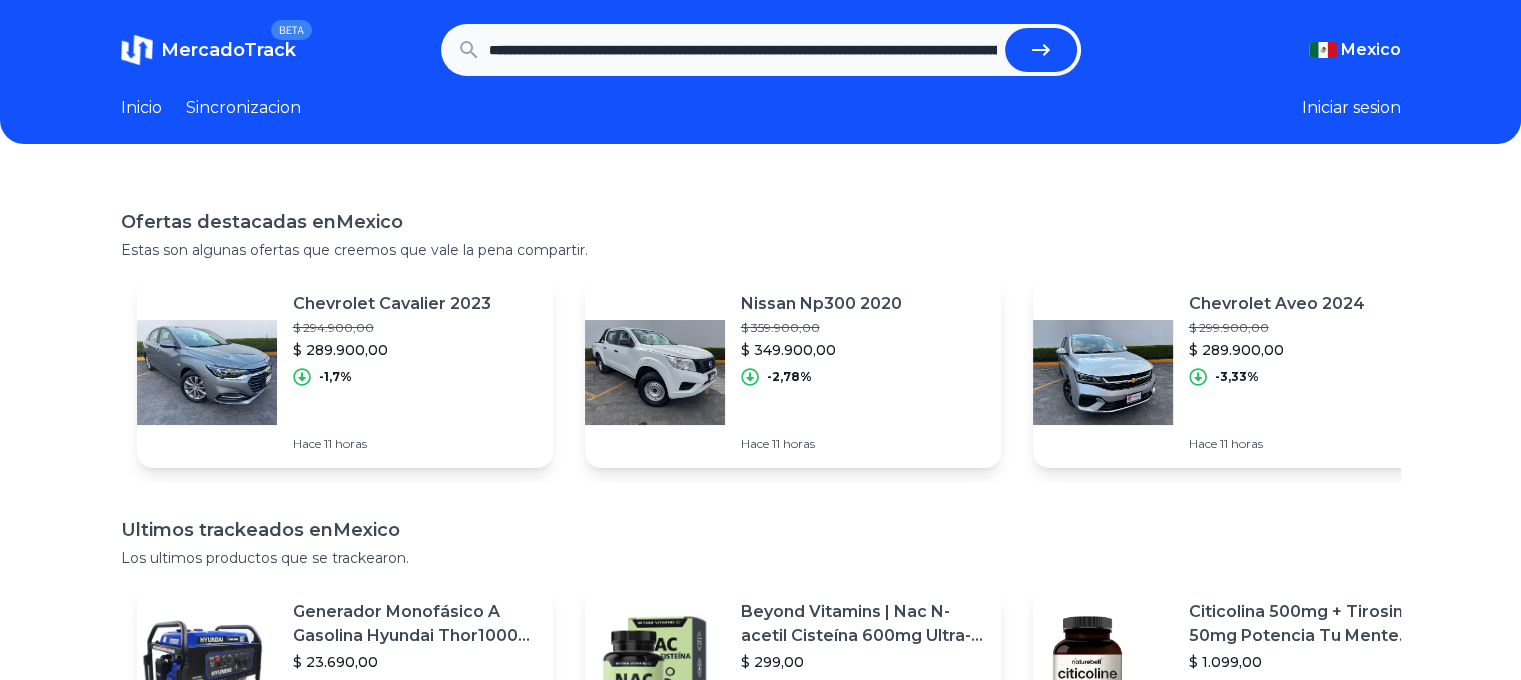 scroll, scrollTop: 0, scrollLeft: 1092, axis: horizontal 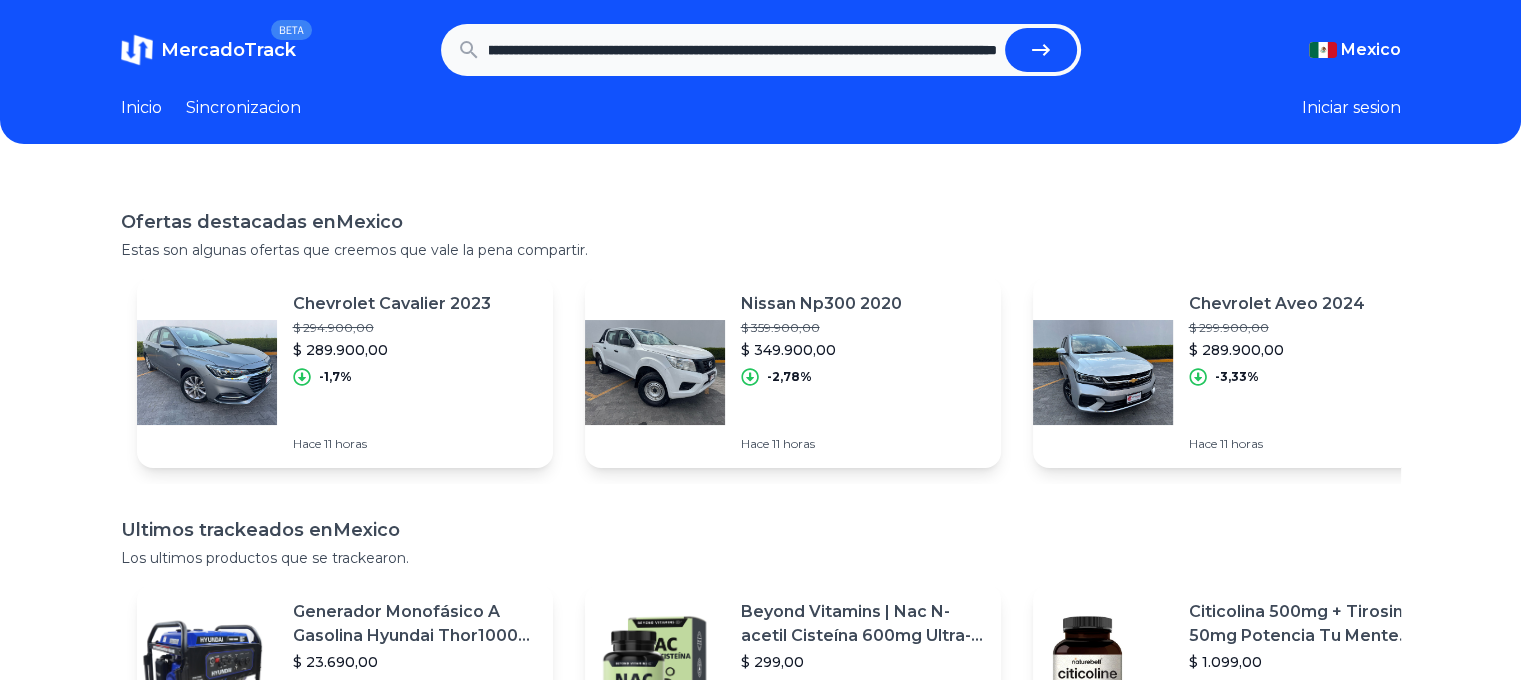 click at bounding box center (1041, 50) 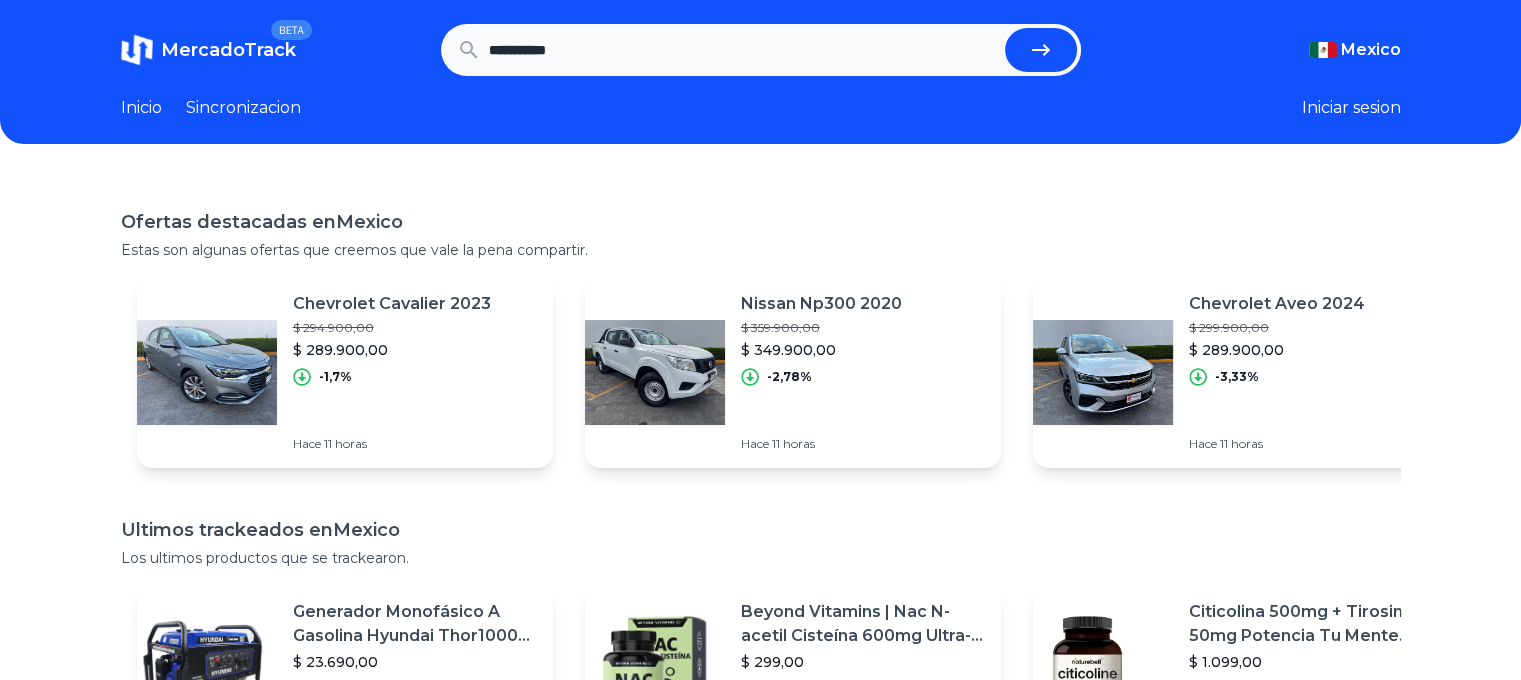 scroll, scrollTop: 0, scrollLeft: 0, axis: both 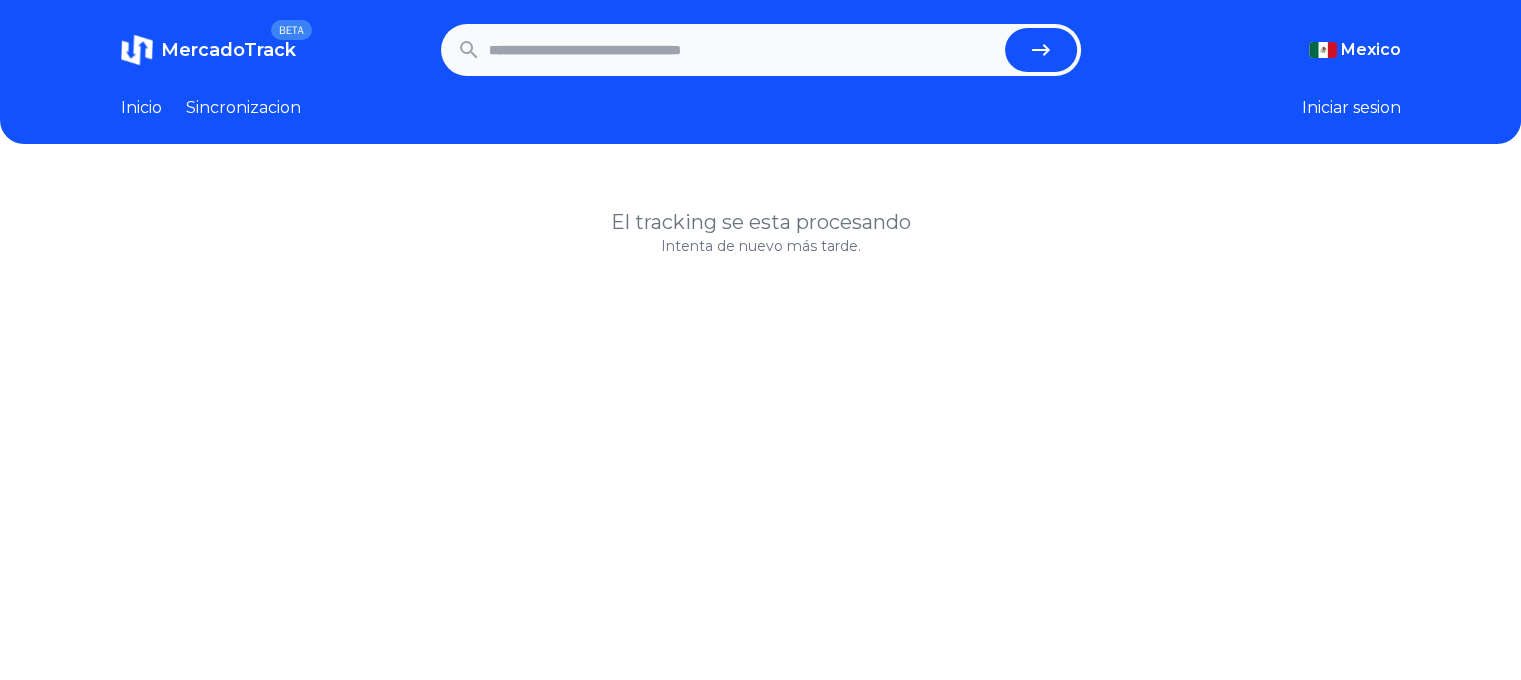 click 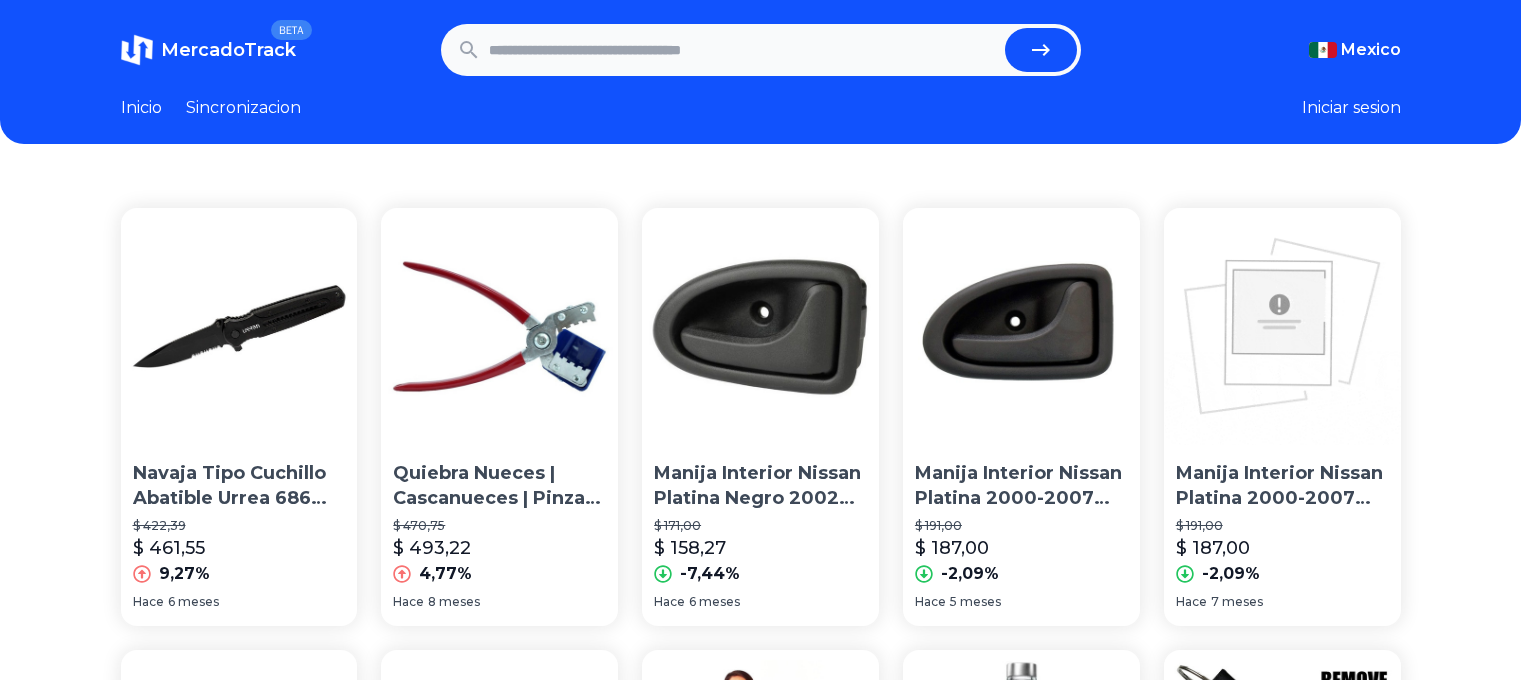 scroll, scrollTop: 0, scrollLeft: 0, axis: both 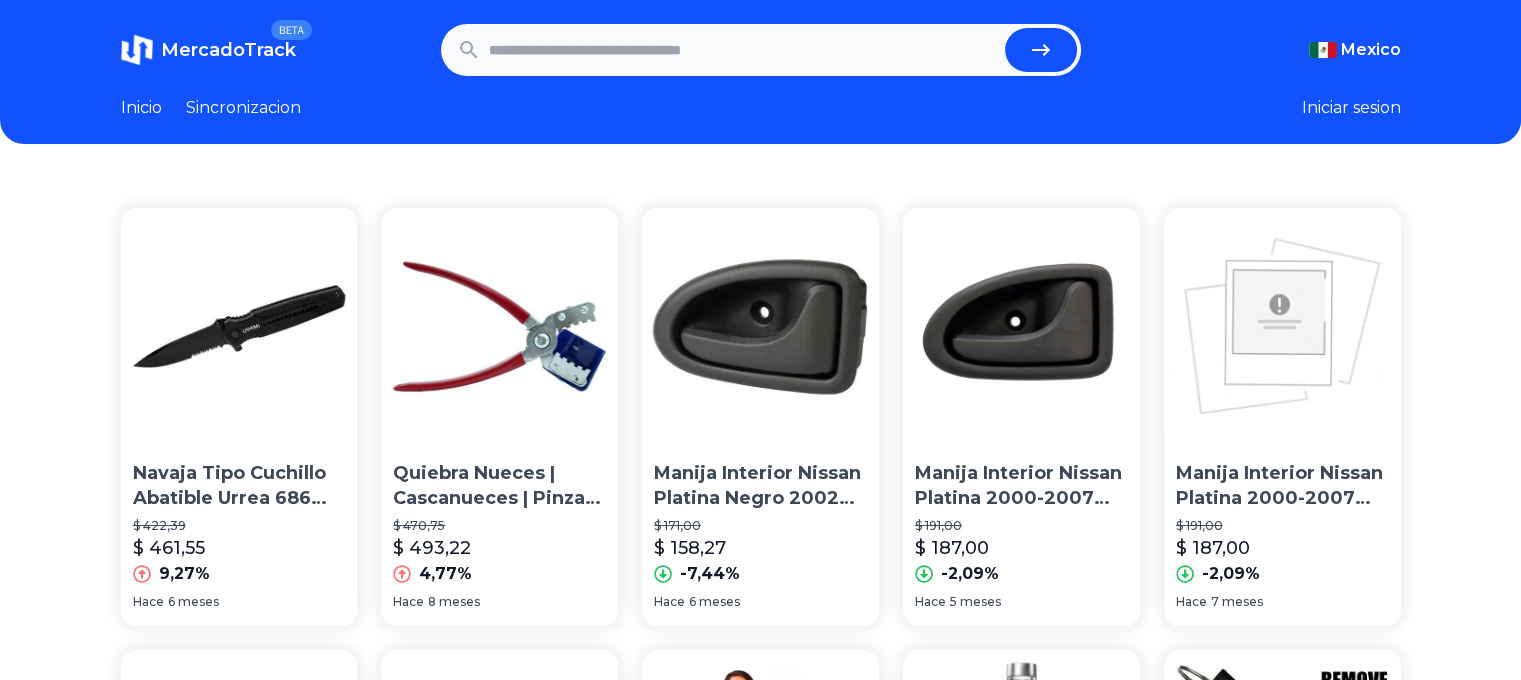 click at bounding box center [743, 50] 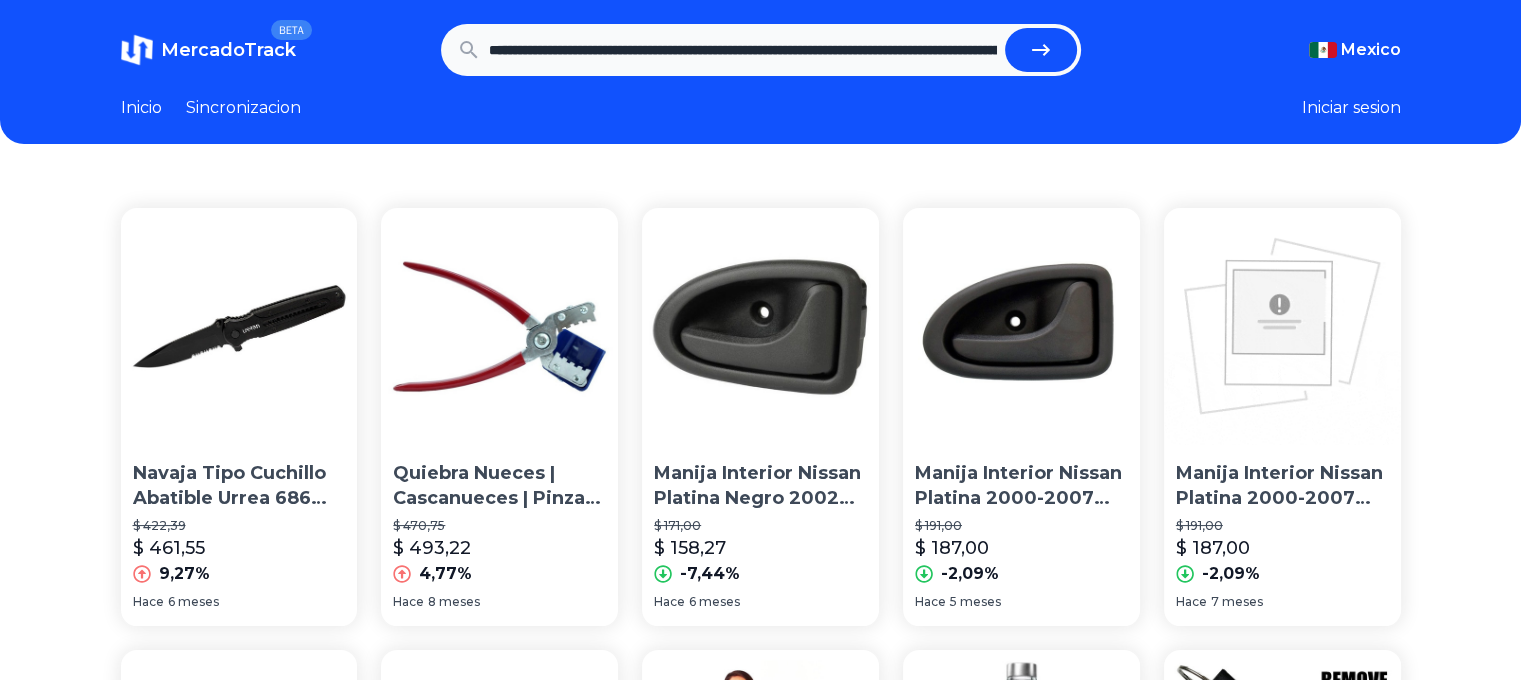 scroll, scrollTop: 0, scrollLeft: 1092, axis: horizontal 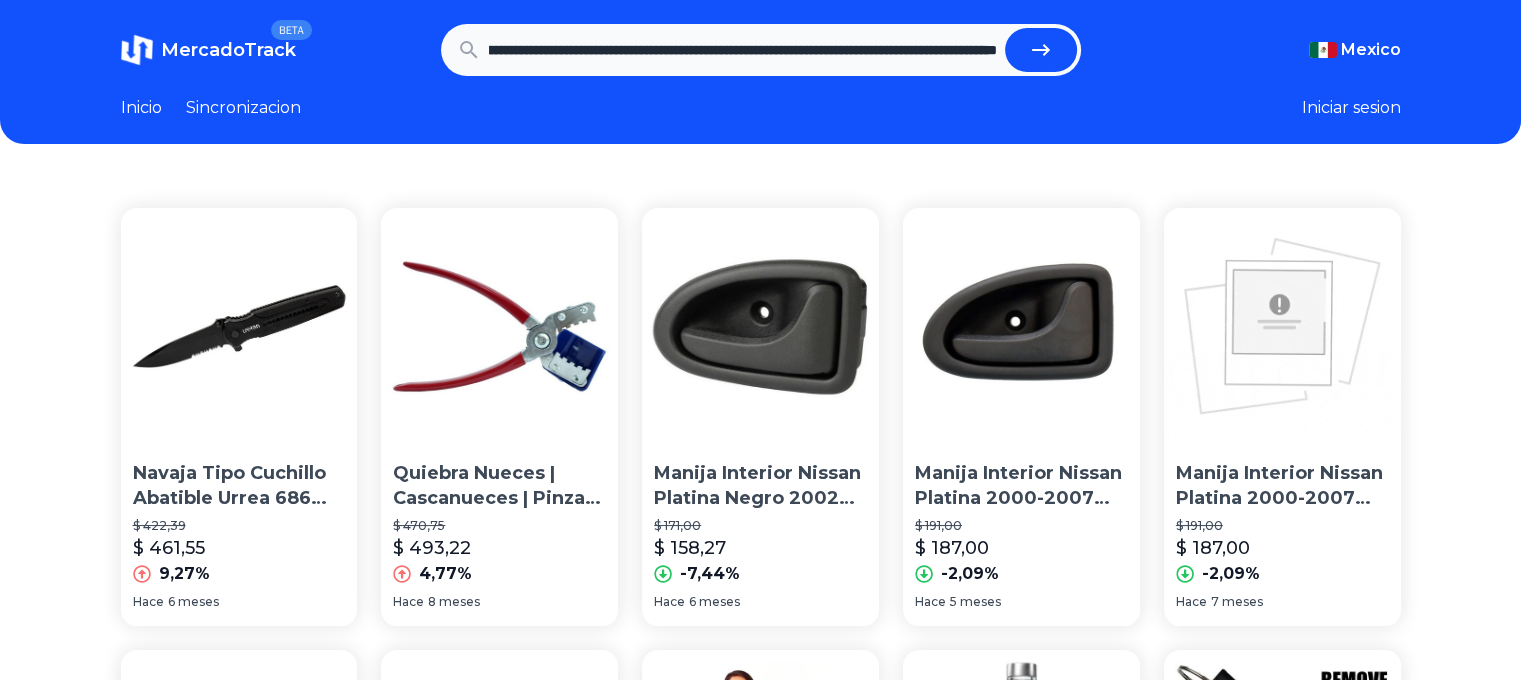 click at bounding box center [1041, 50] 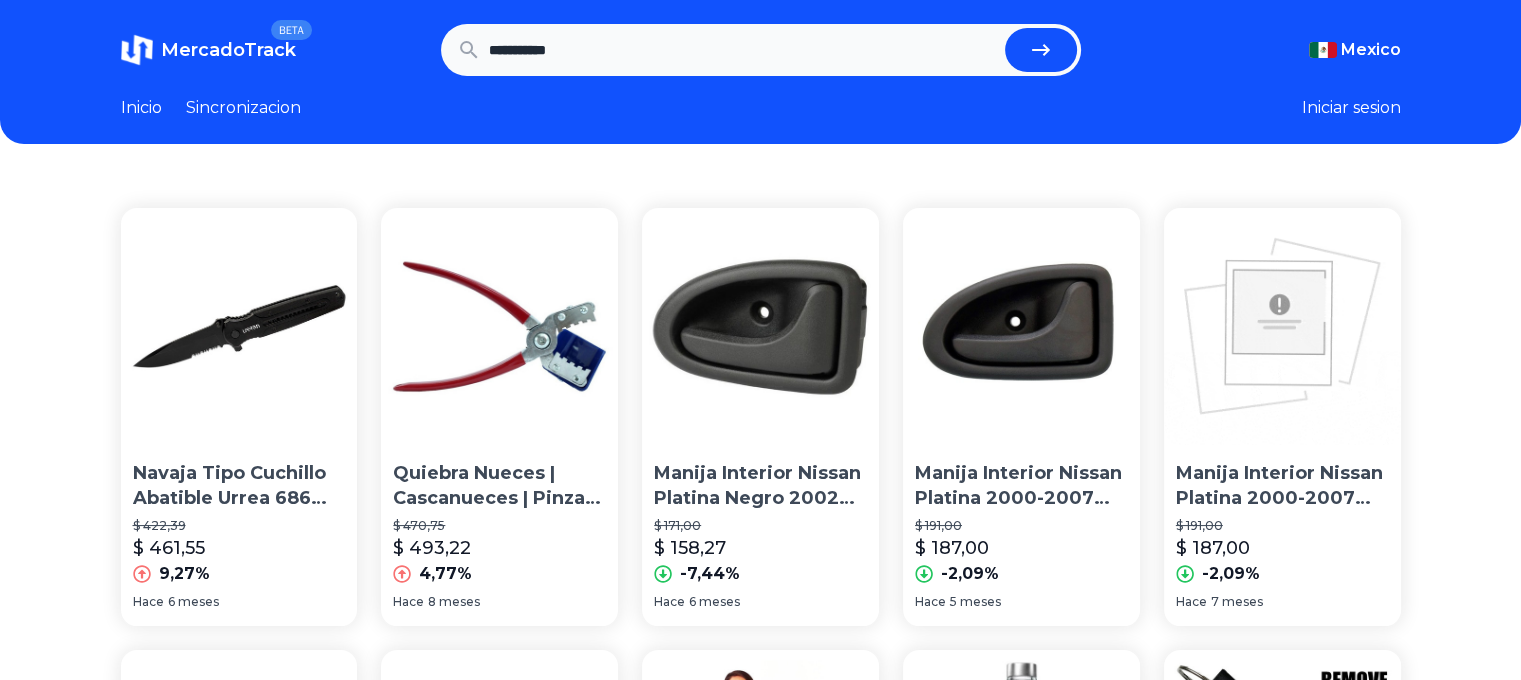 scroll, scrollTop: 0, scrollLeft: 0, axis: both 